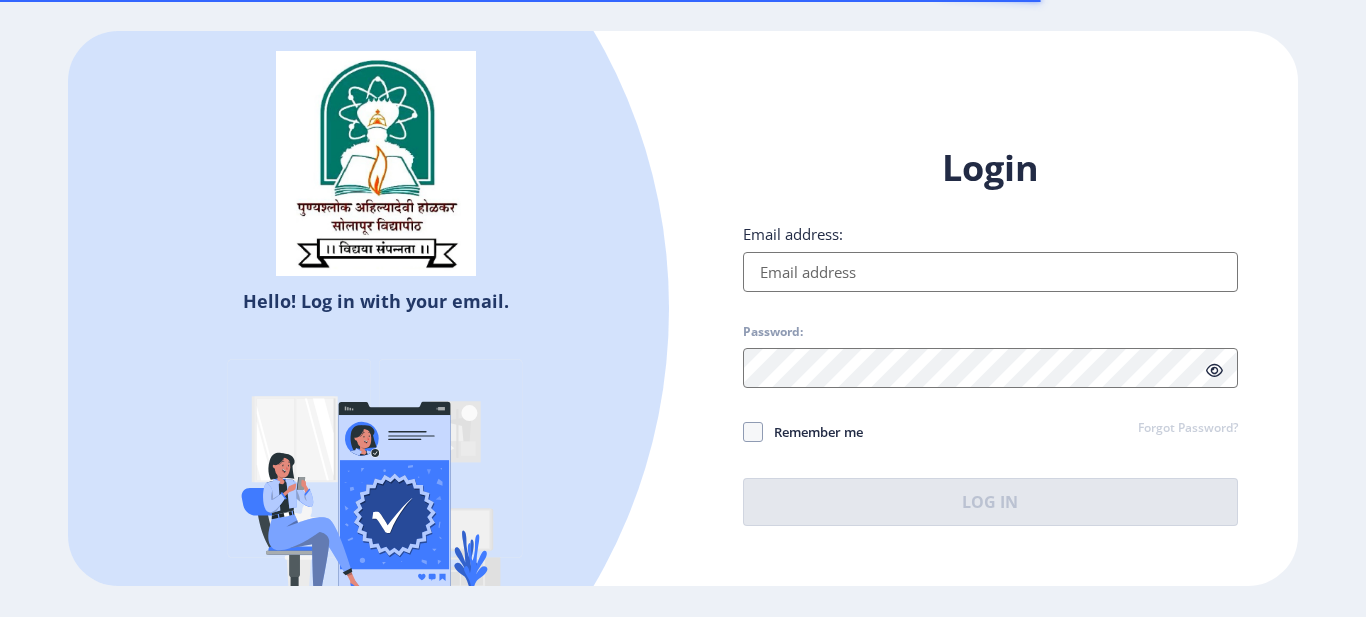 scroll, scrollTop: 0, scrollLeft: 0, axis: both 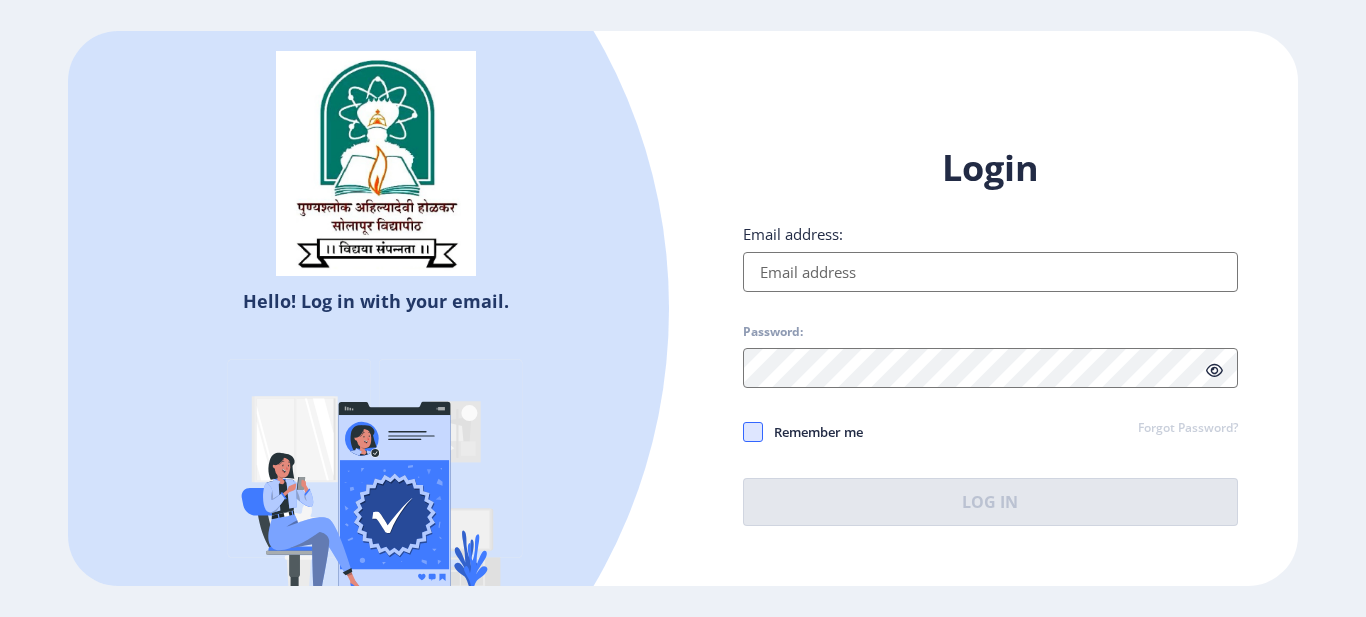 type on "[EMAIL]" 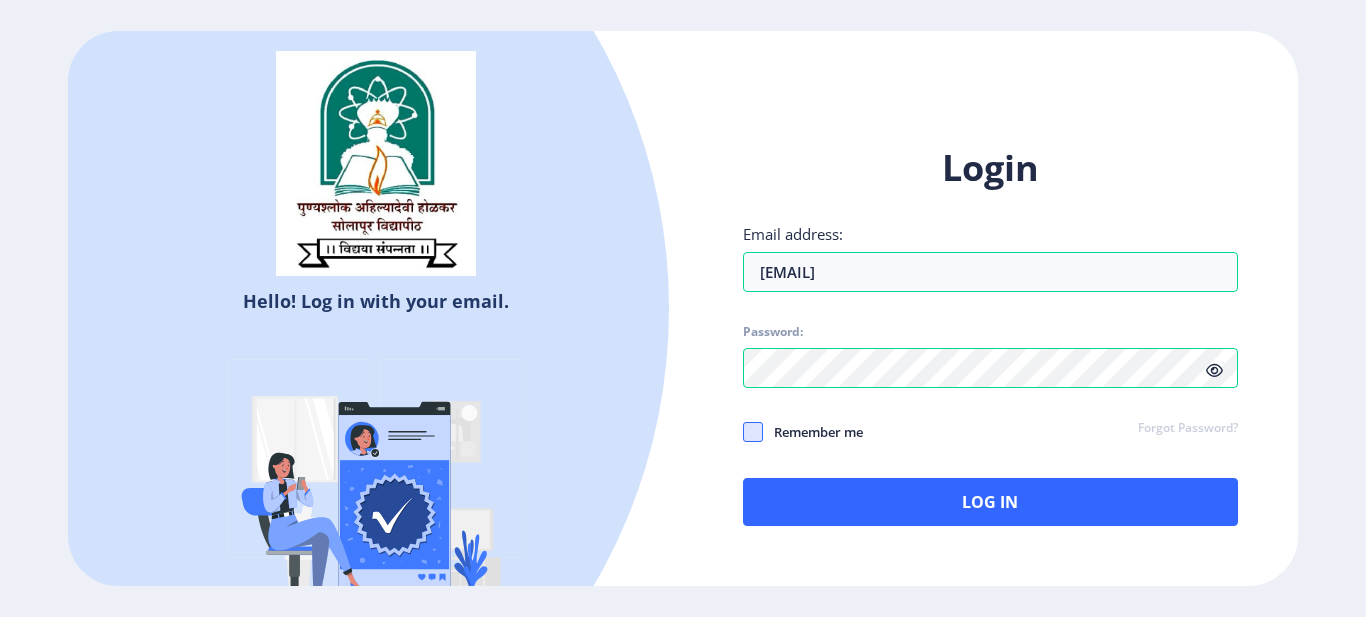 click at bounding box center (753, 432) 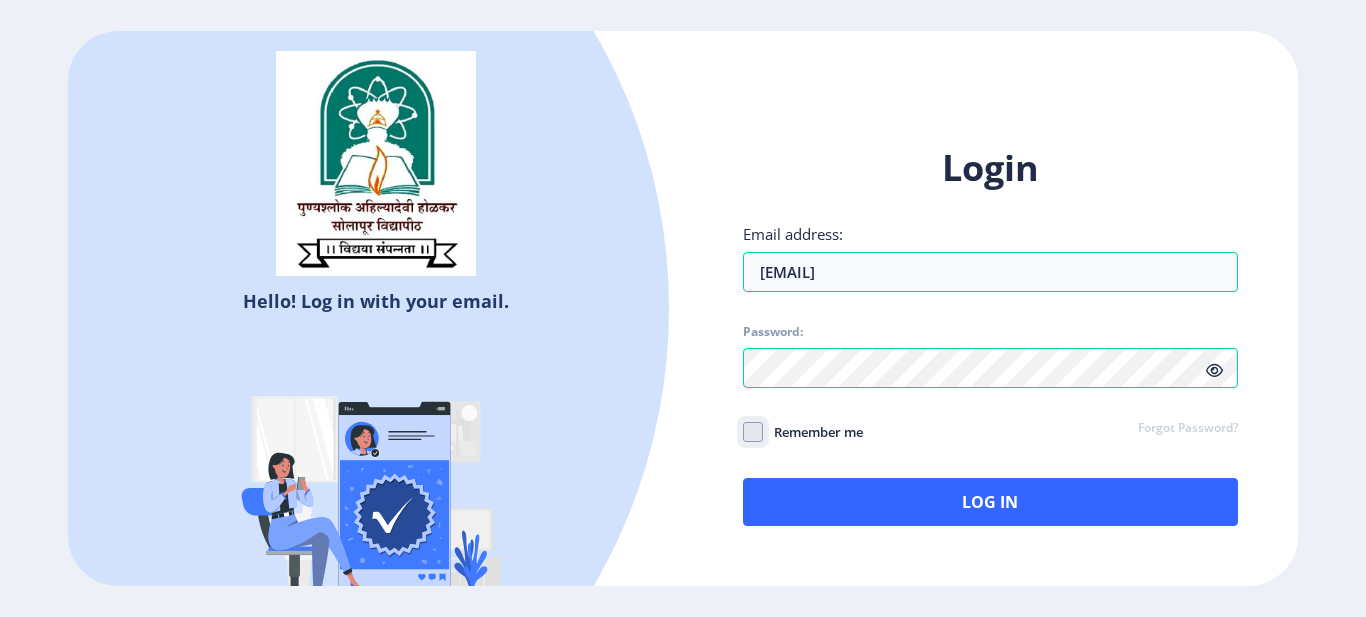 click on "Remember me" at bounding box center [743, 432] 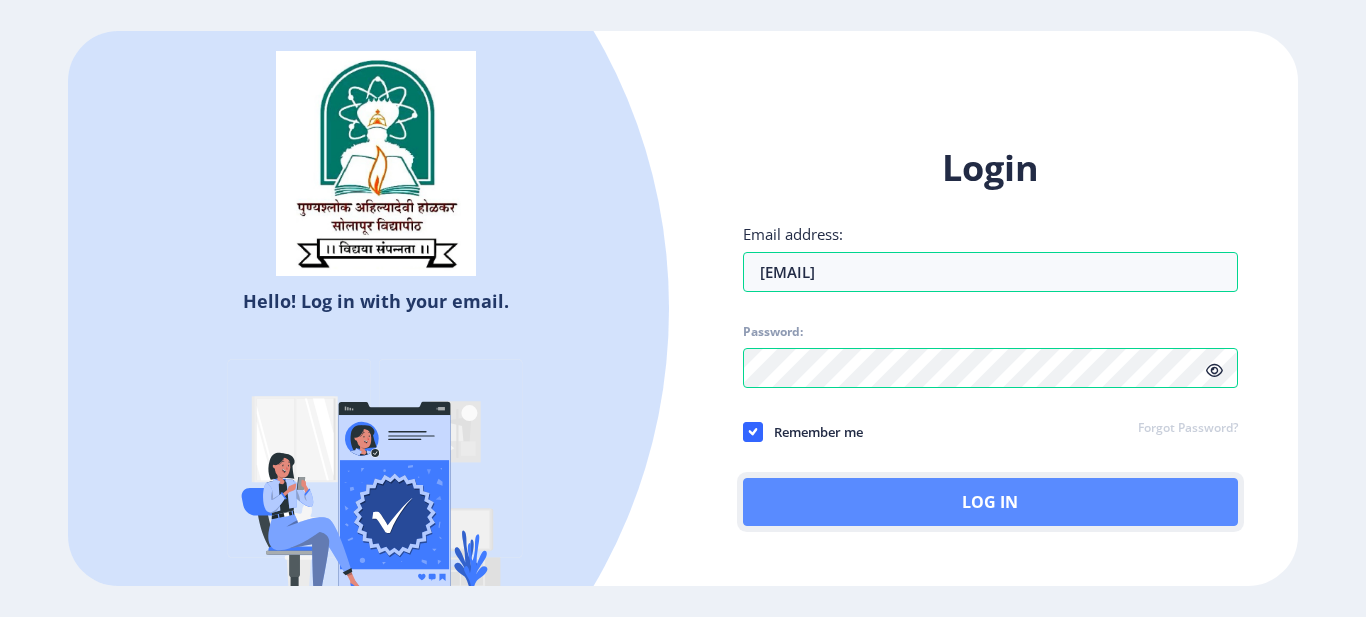 click on "Log In" at bounding box center (990, 502) 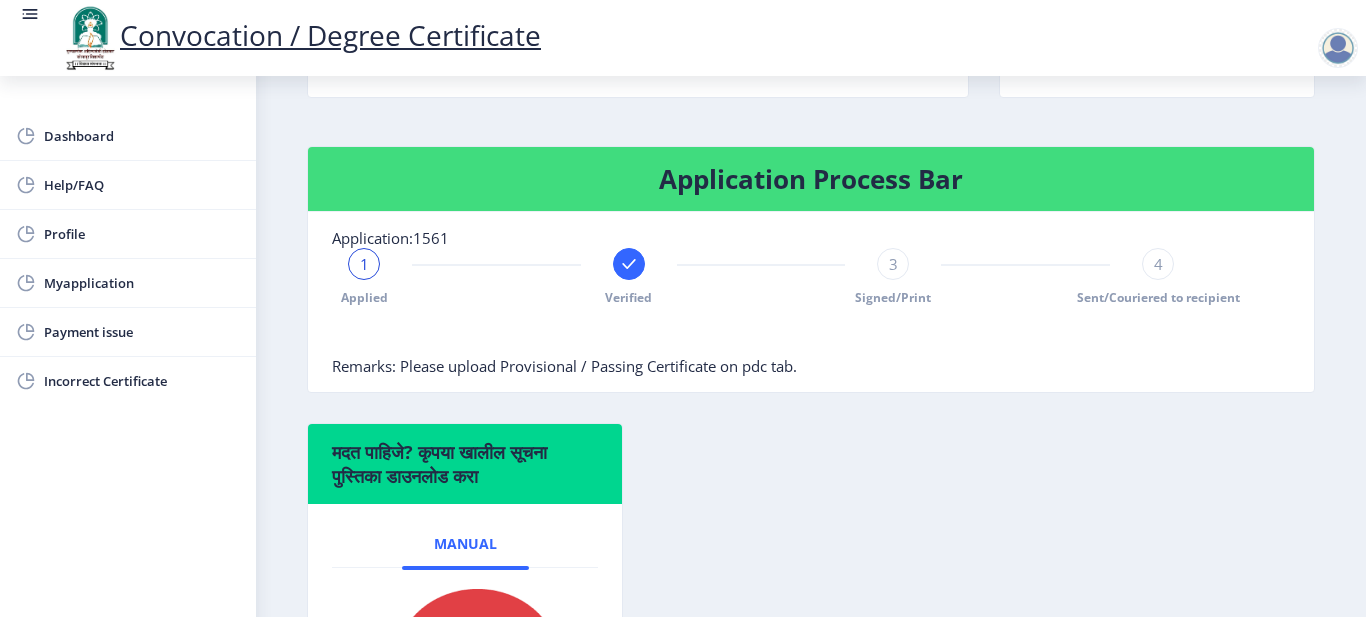 scroll, scrollTop: 329, scrollLeft: 0, axis: vertical 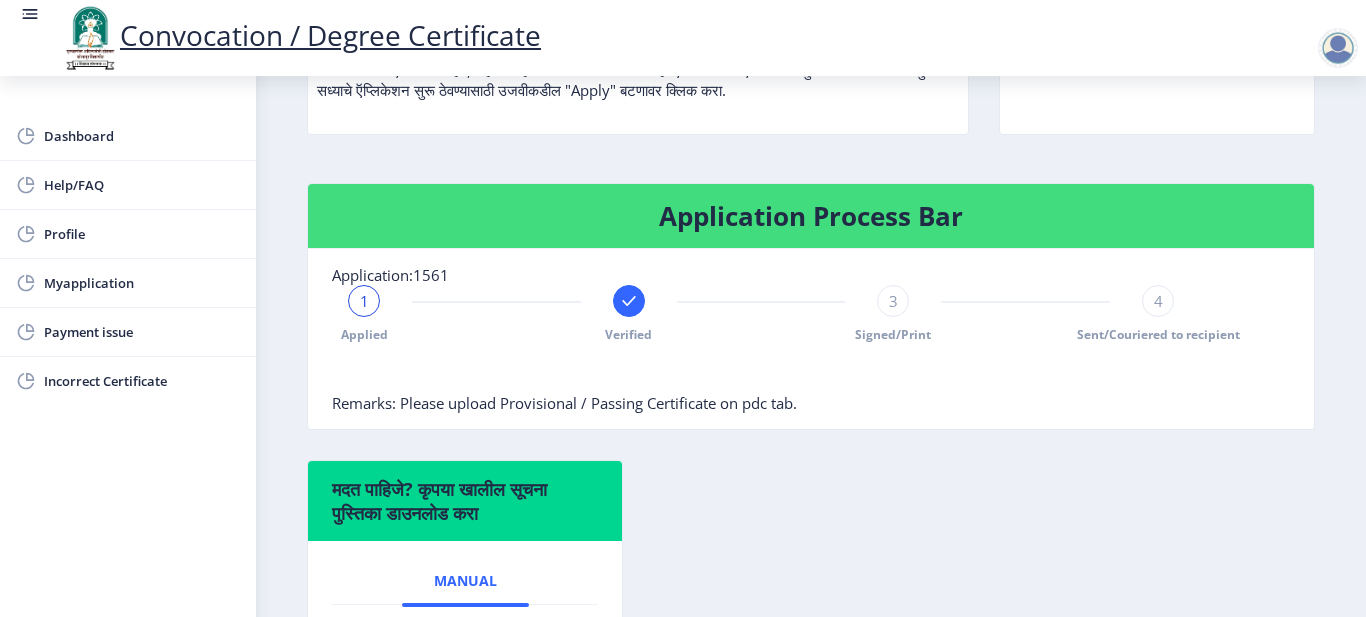 click on "3" at bounding box center [364, 301] 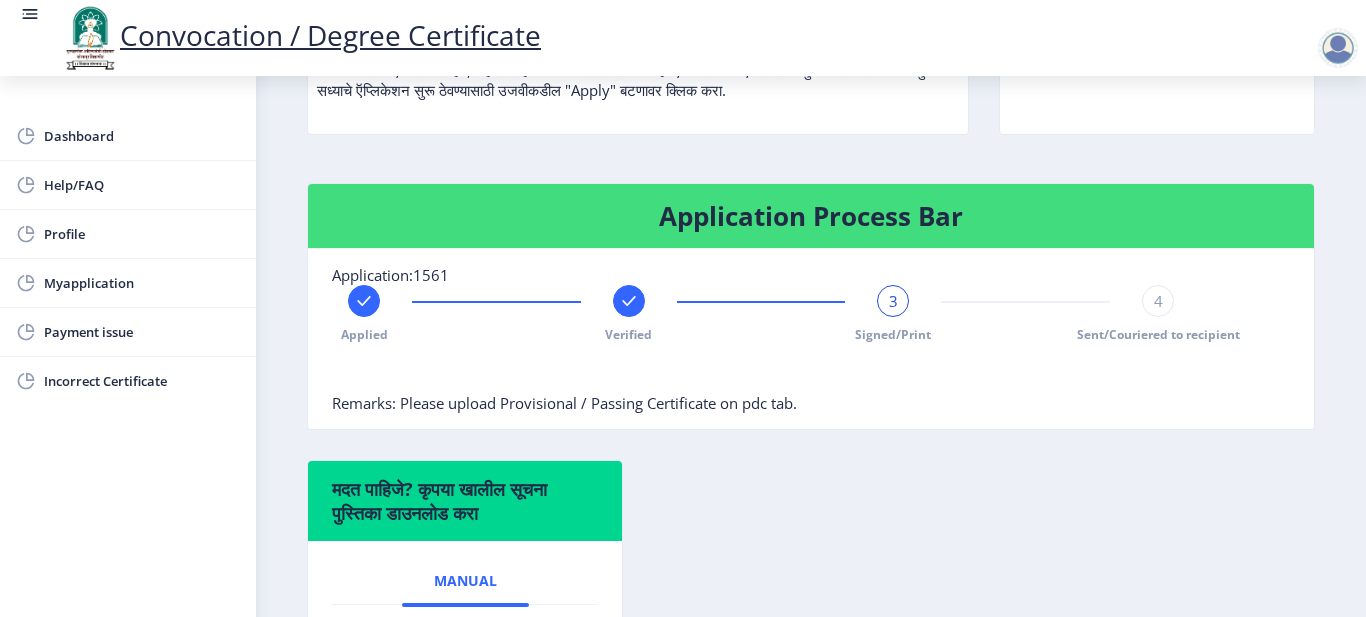 click on "3" at bounding box center [893, 301] 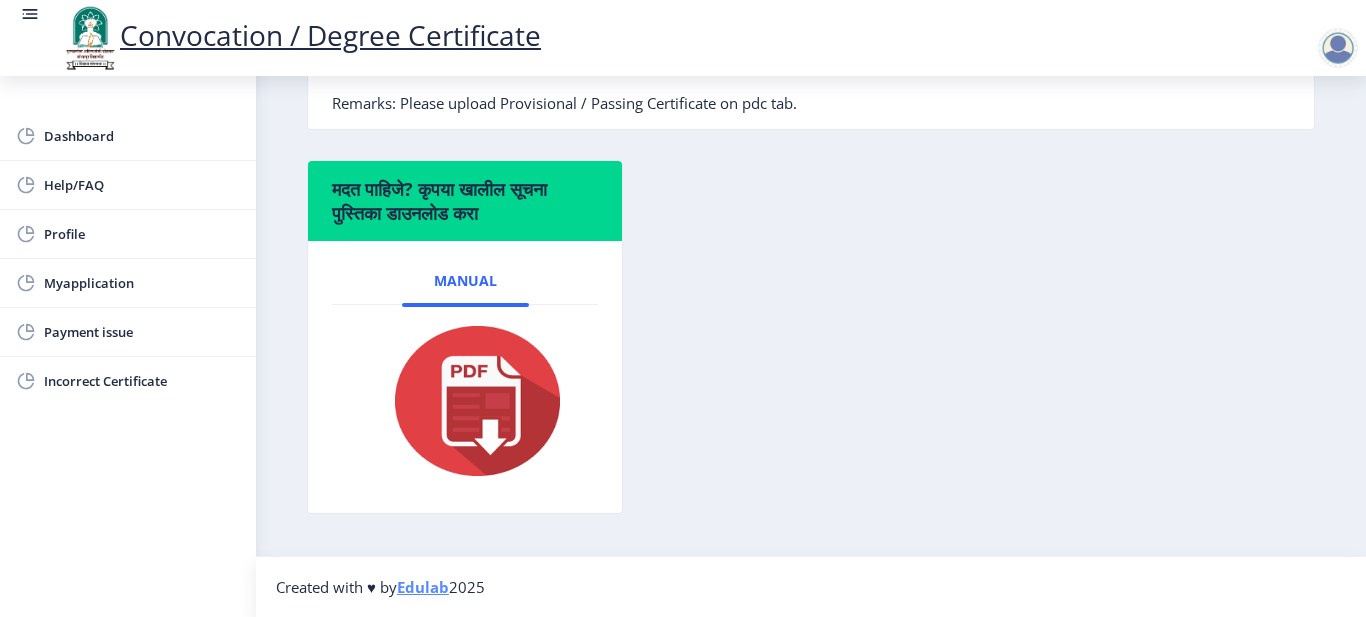 scroll, scrollTop: 229, scrollLeft: 0, axis: vertical 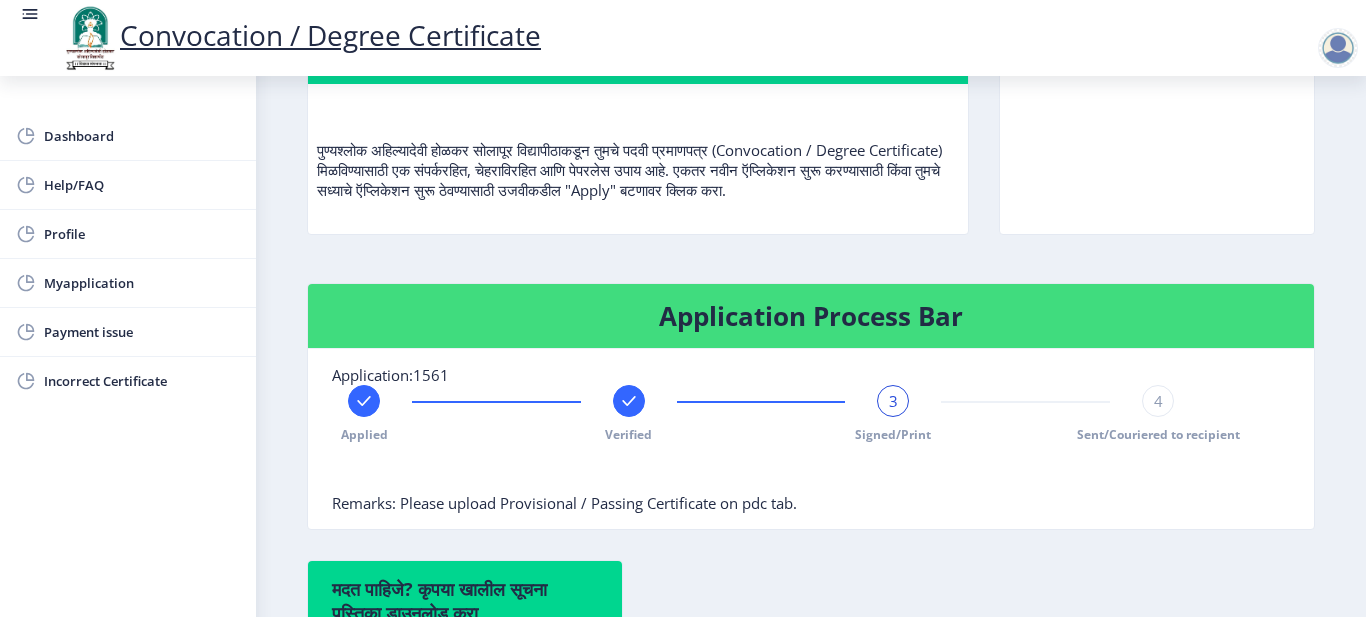 click on "4" at bounding box center [893, 401] 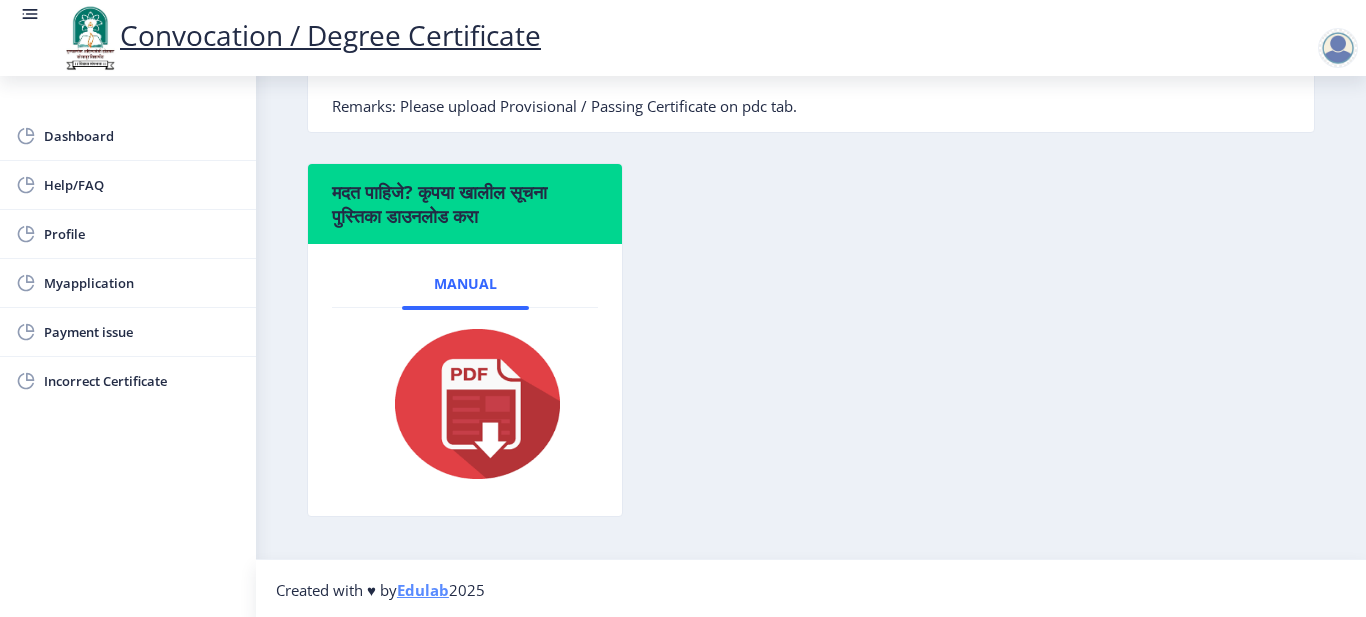 scroll, scrollTop: 629, scrollLeft: 0, axis: vertical 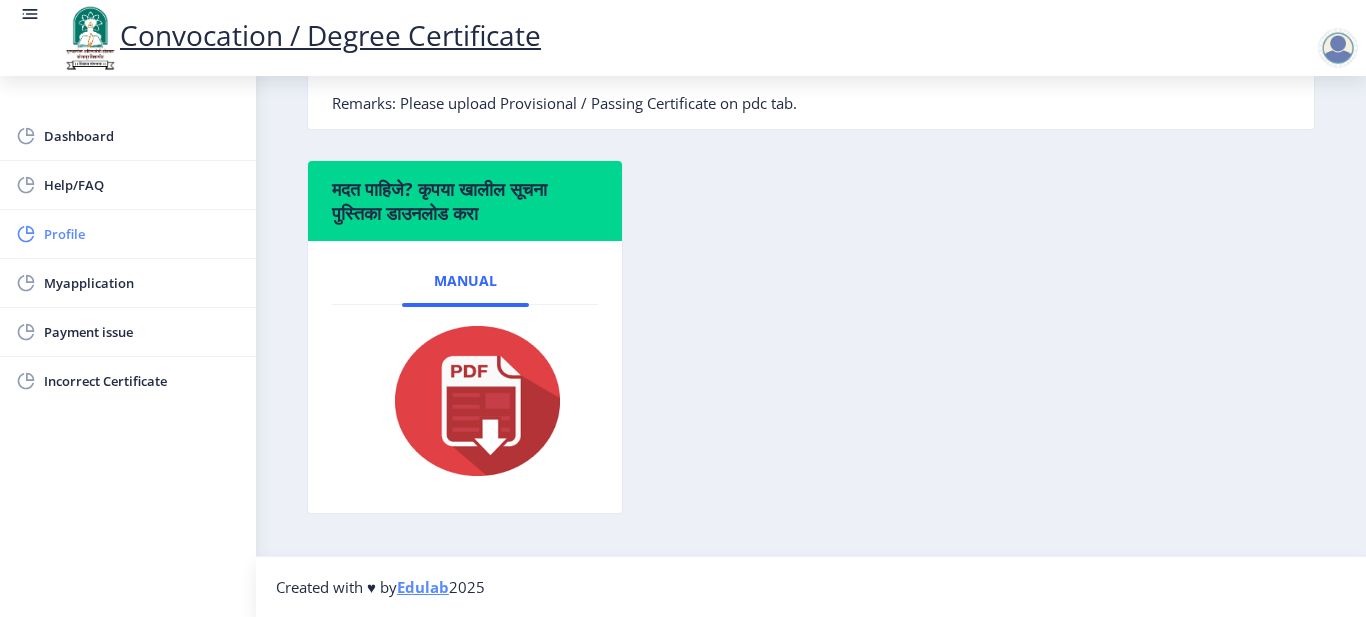 click on "Profile" at bounding box center [142, 234] 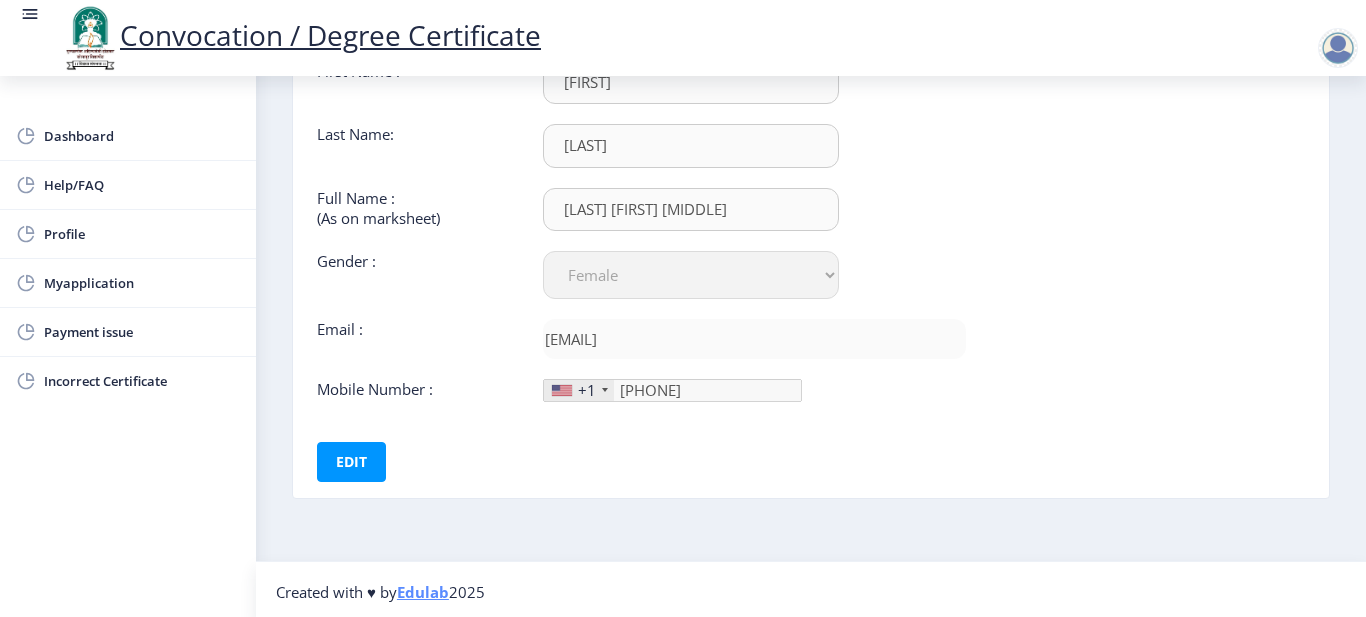 scroll, scrollTop: 174, scrollLeft: 0, axis: vertical 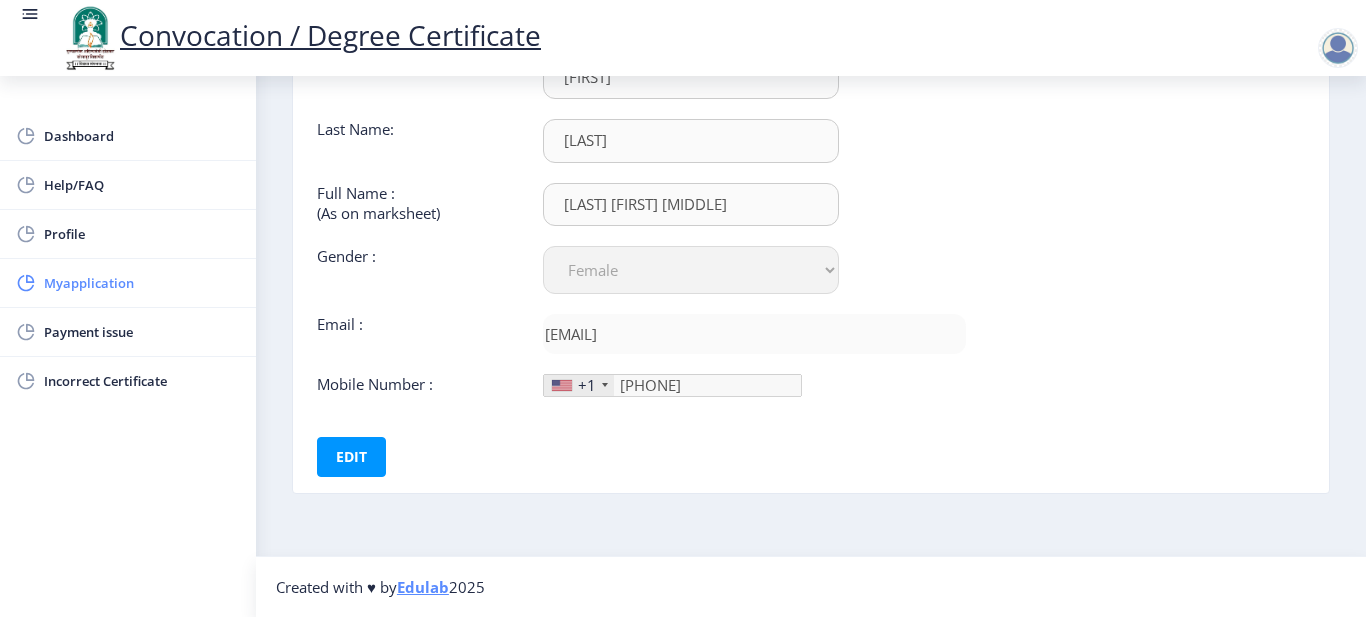 click on "Myapplication" at bounding box center (142, 283) 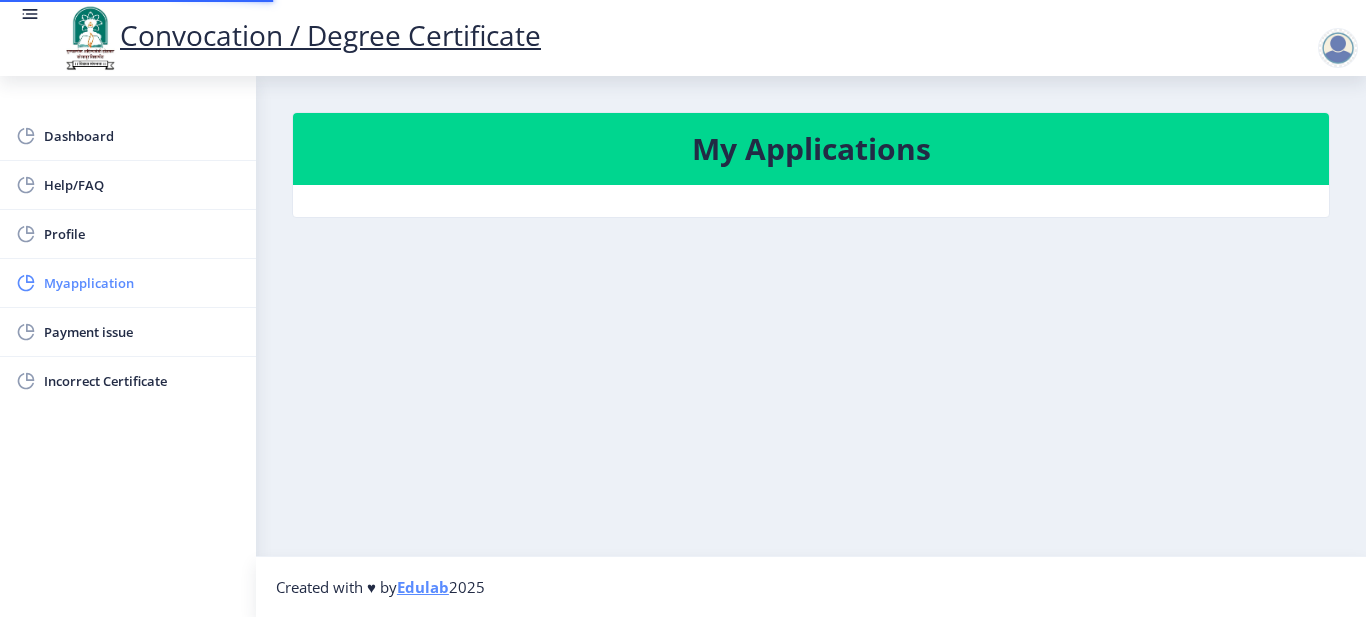 scroll, scrollTop: 0, scrollLeft: 0, axis: both 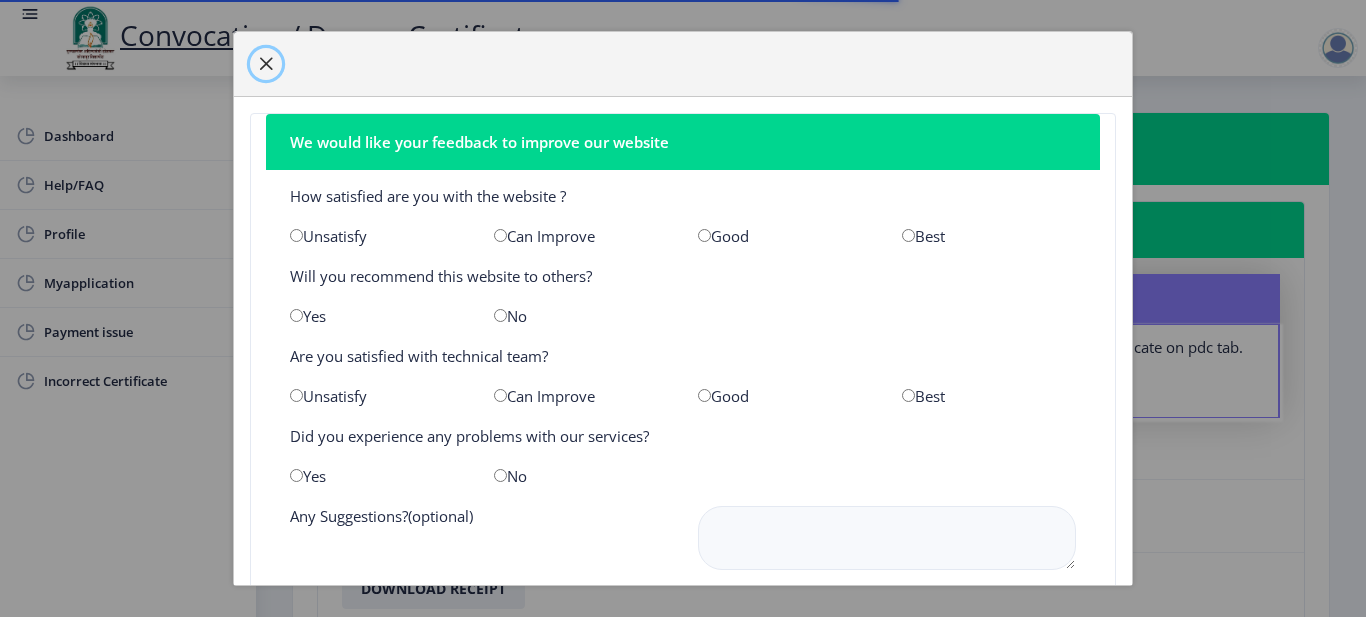 click at bounding box center (266, 64) 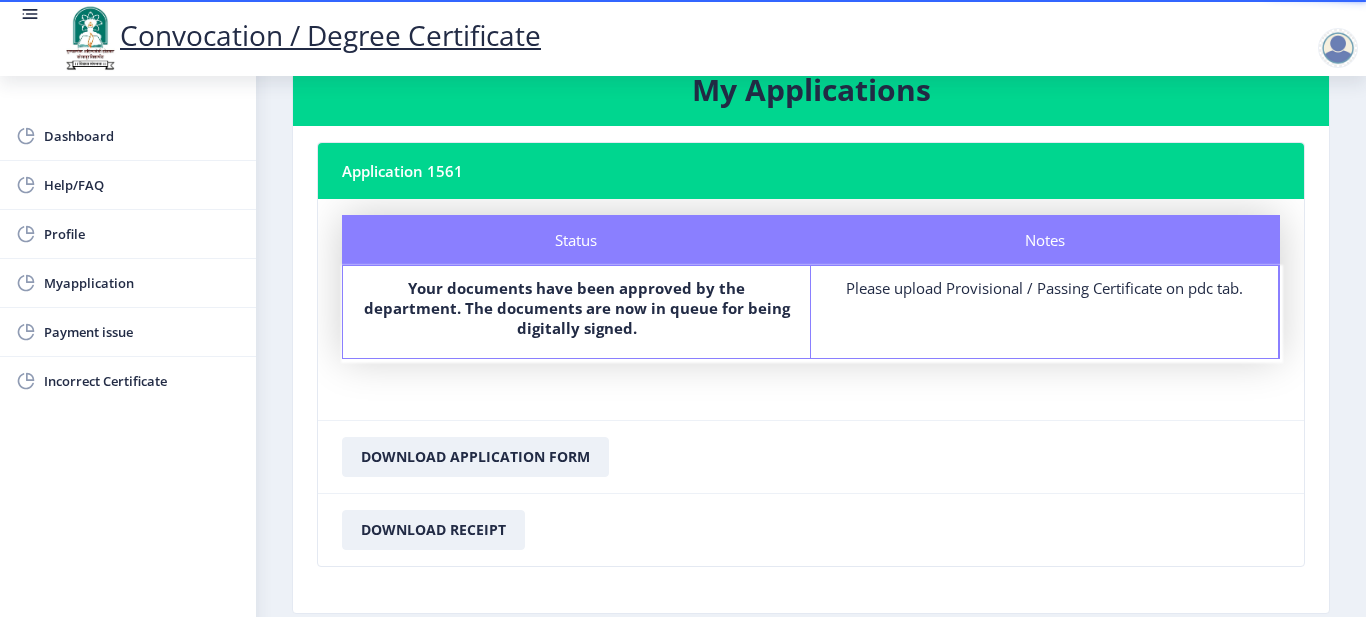 scroll, scrollTop: 0, scrollLeft: 0, axis: both 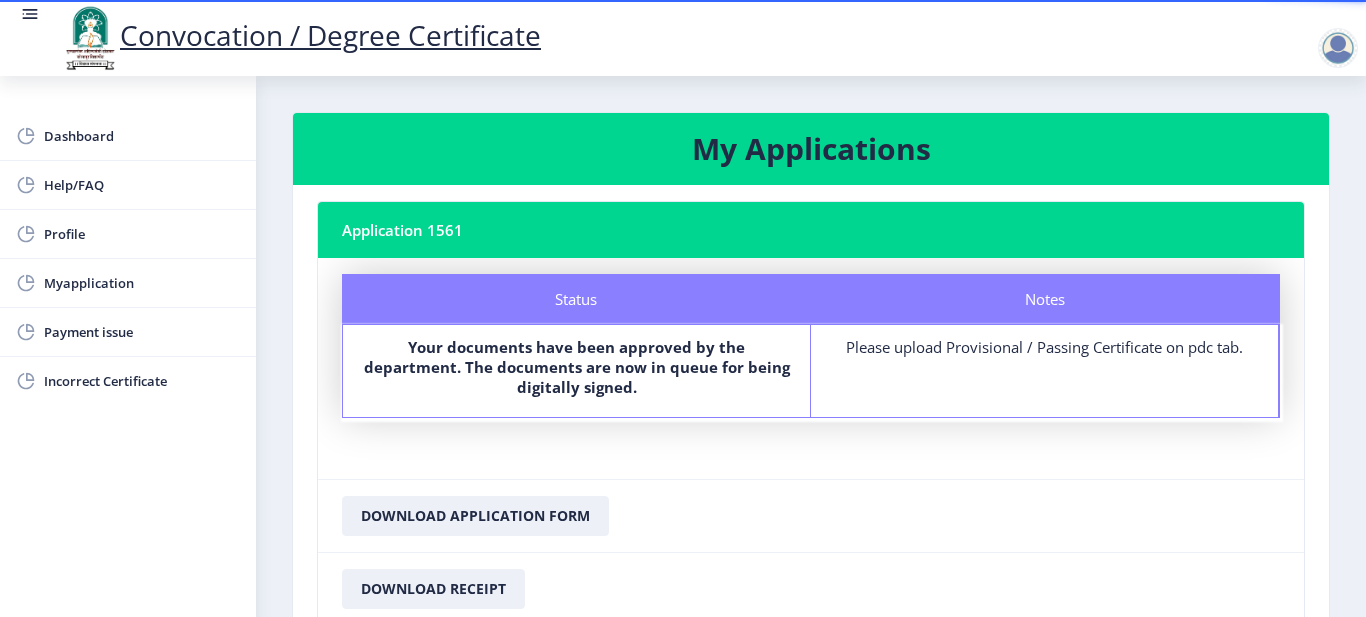 click on "Application 1561" at bounding box center (811, 230) 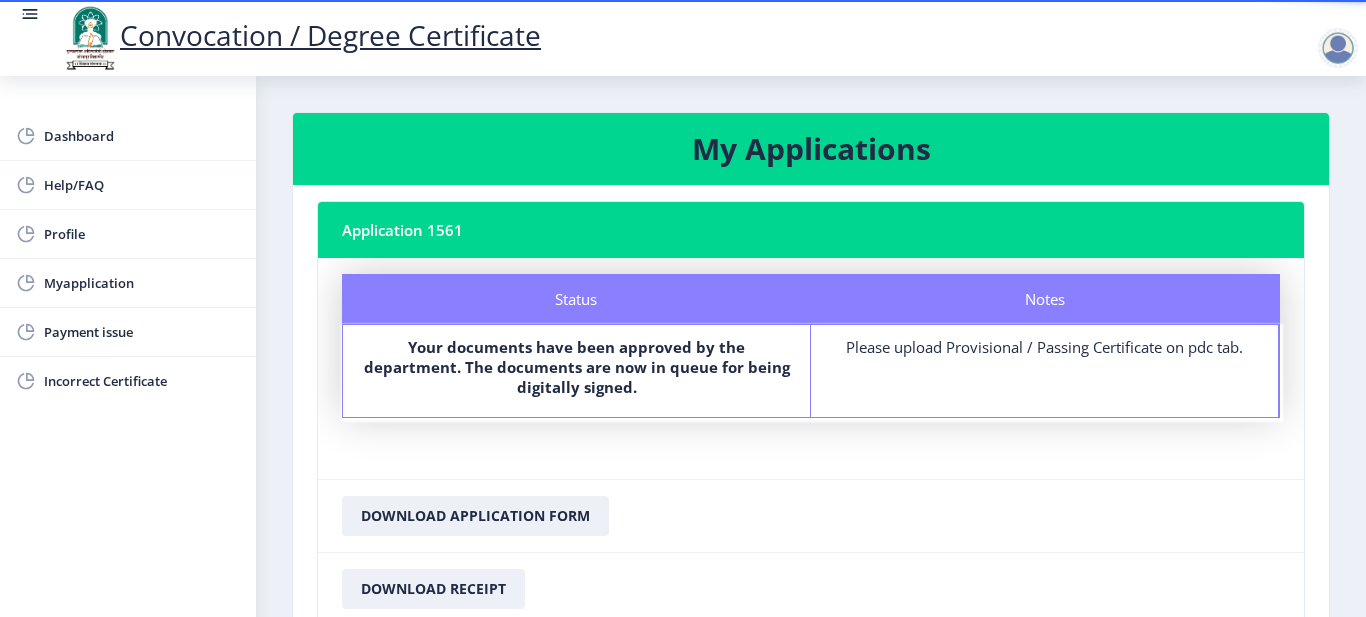 drag, startPoint x: 463, startPoint y: 230, endPoint x: 296, endPoint y: 231, distance: 167.00299 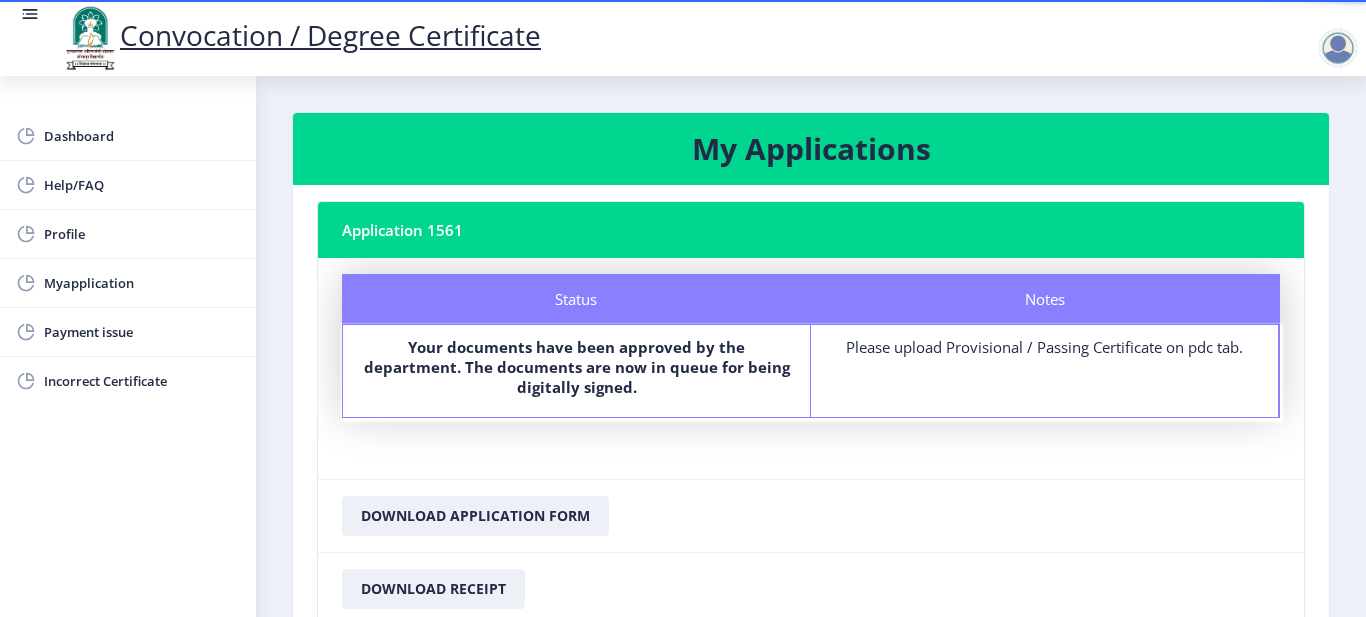 click on "Application 1561" at bounding box center [811, 230] 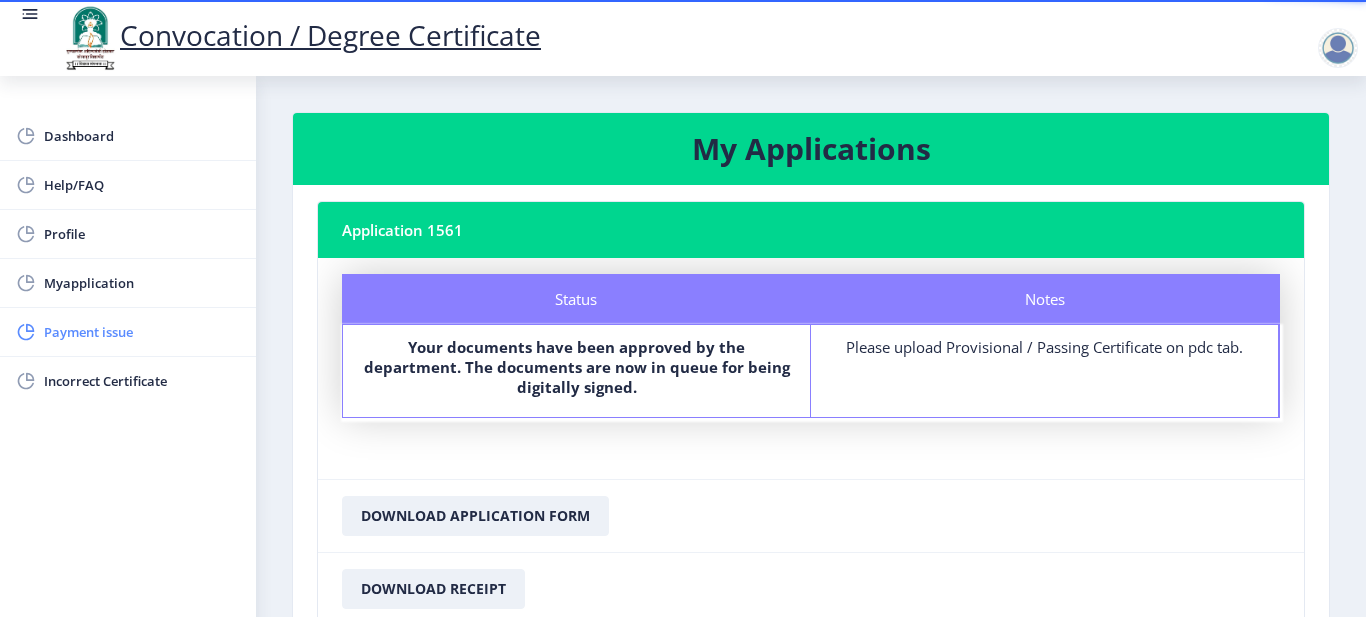 click on "Payment issue" at bounding box center (142, 332) 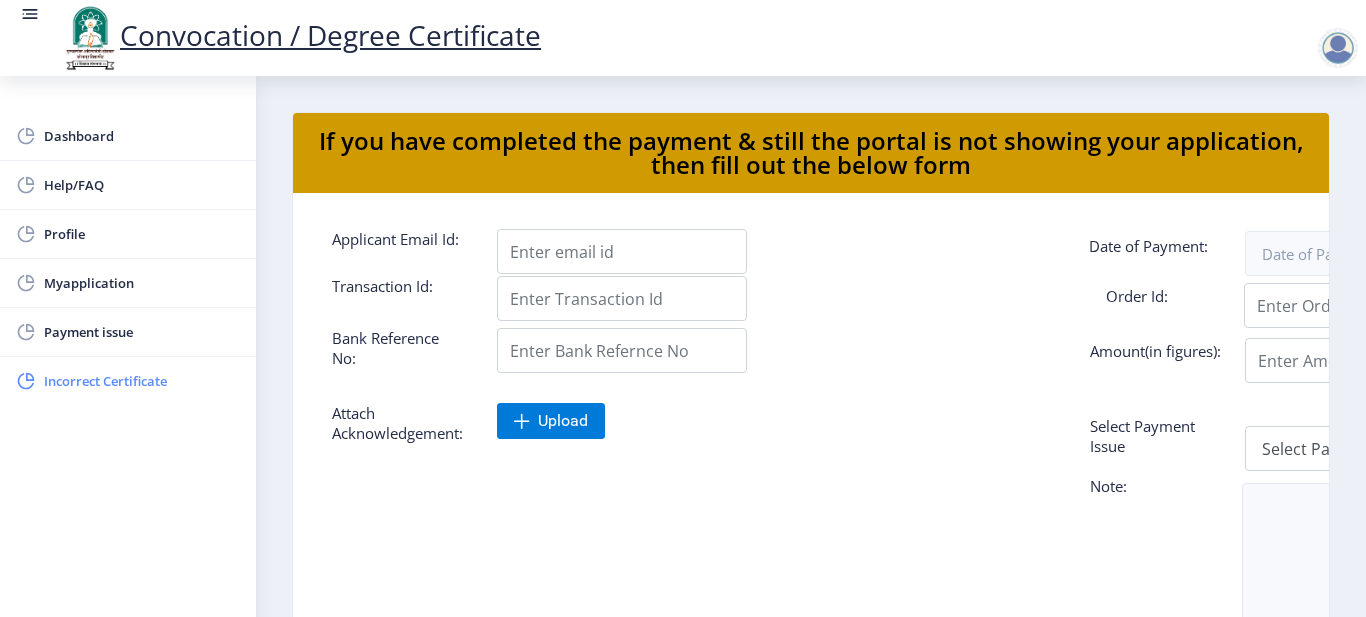 click on "Incorrect Certificate" at bounding box center (142, 381) 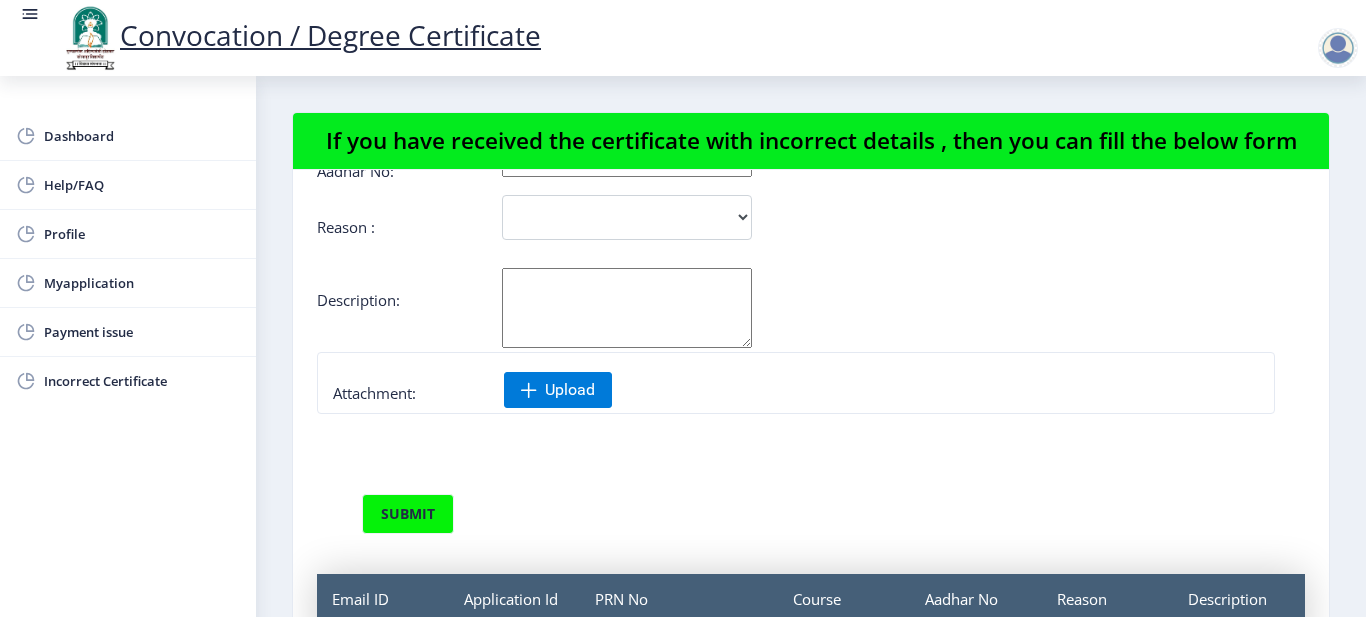 scroll, scrollTop: 0, scrollLeft: 0, axis: both 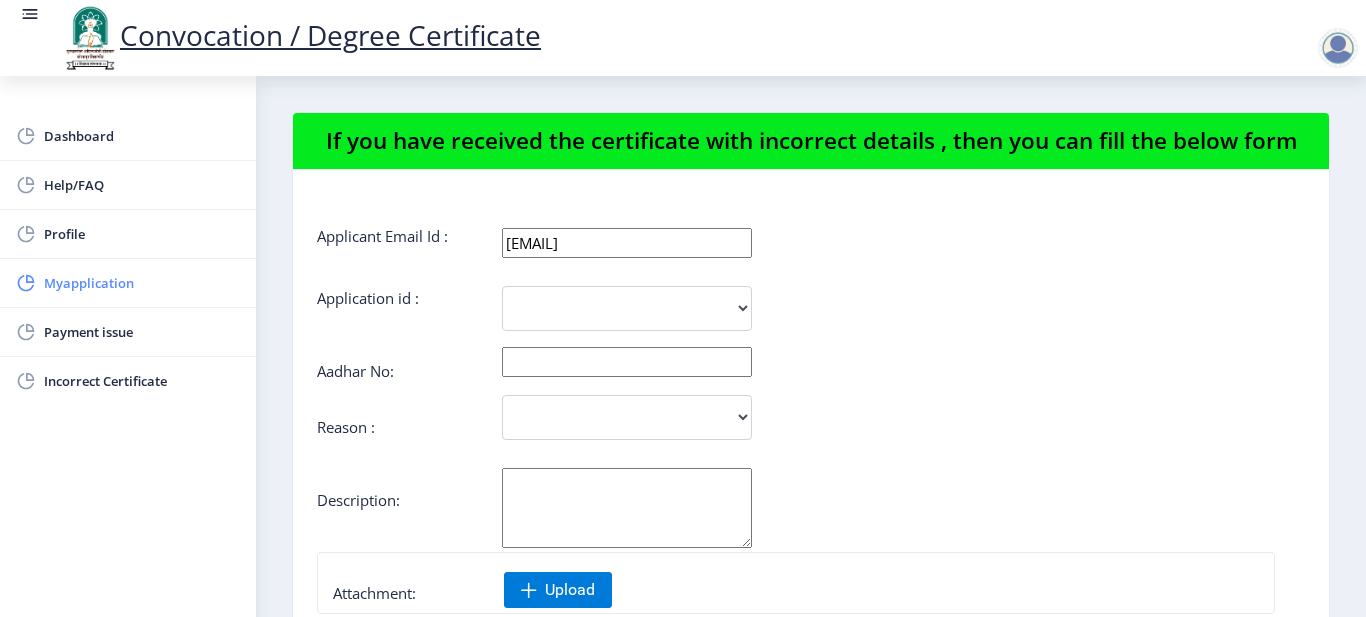 click on "Myapplication" at bounding box center [142, 283] 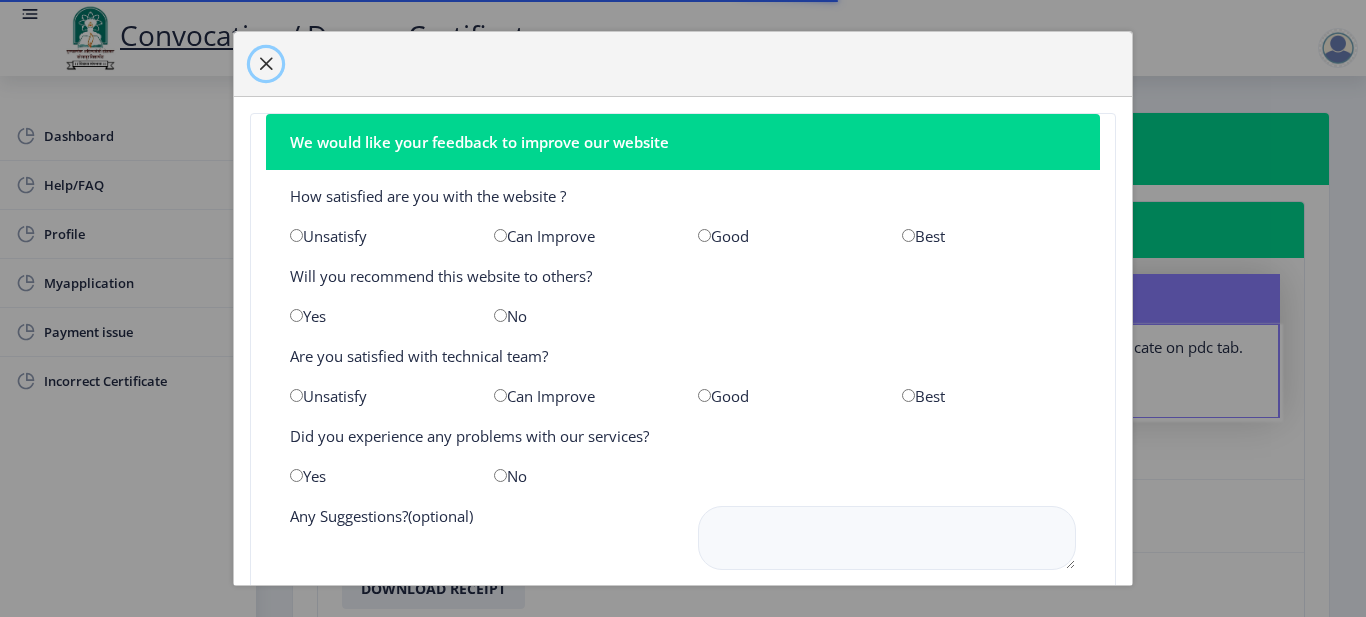 click at bounding box center (266, 64) 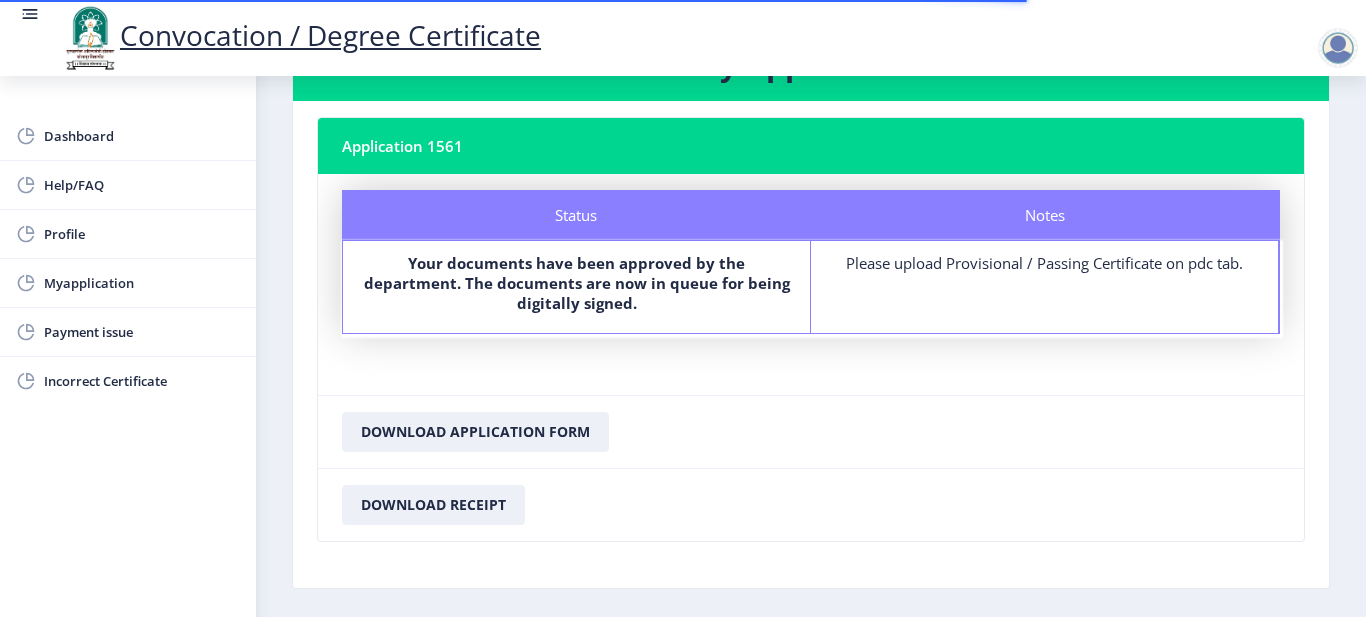 scroll, scrollTop: 159, scrollLeft: 0, axis: vertical 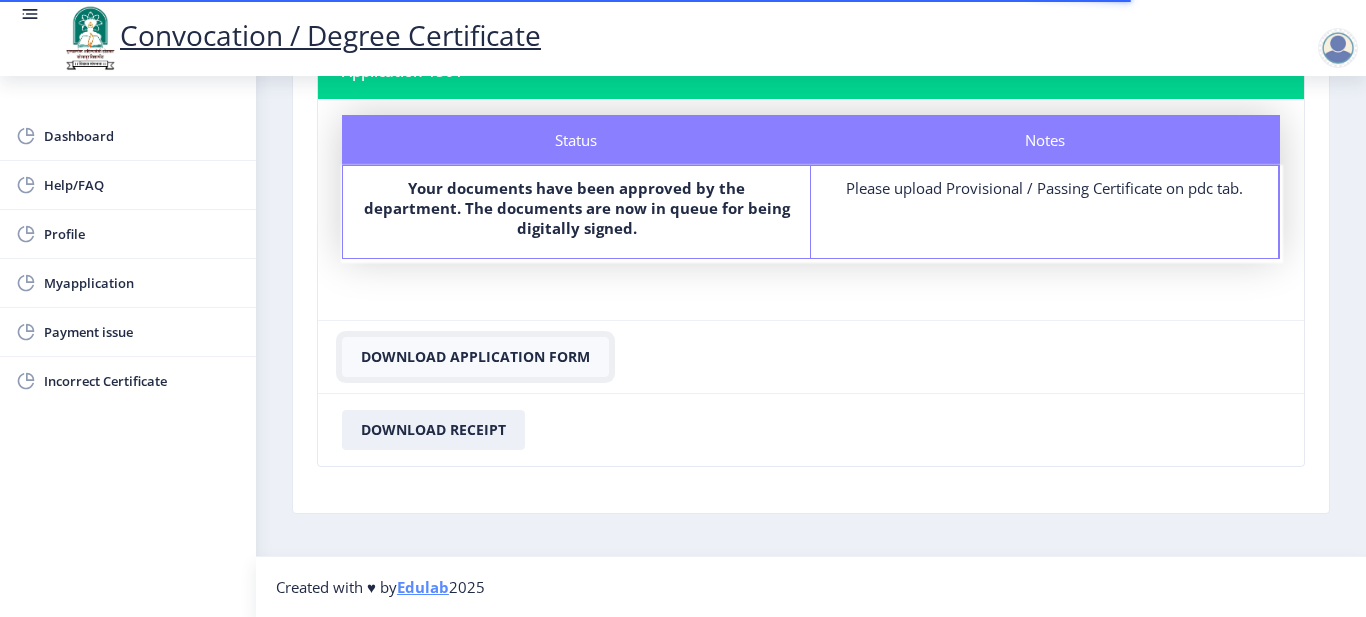 click on "Download Application Form" at bounding box center (475, 357) 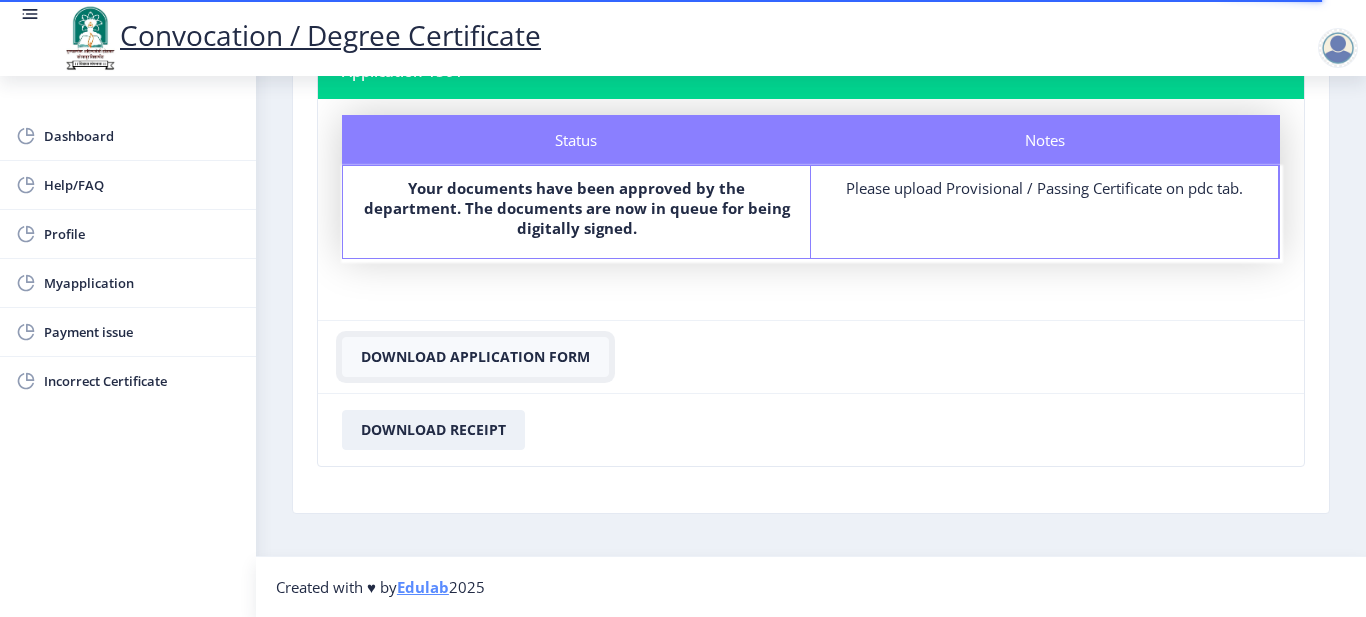 click on "Download Application Form" at bounding box center (475, 357) 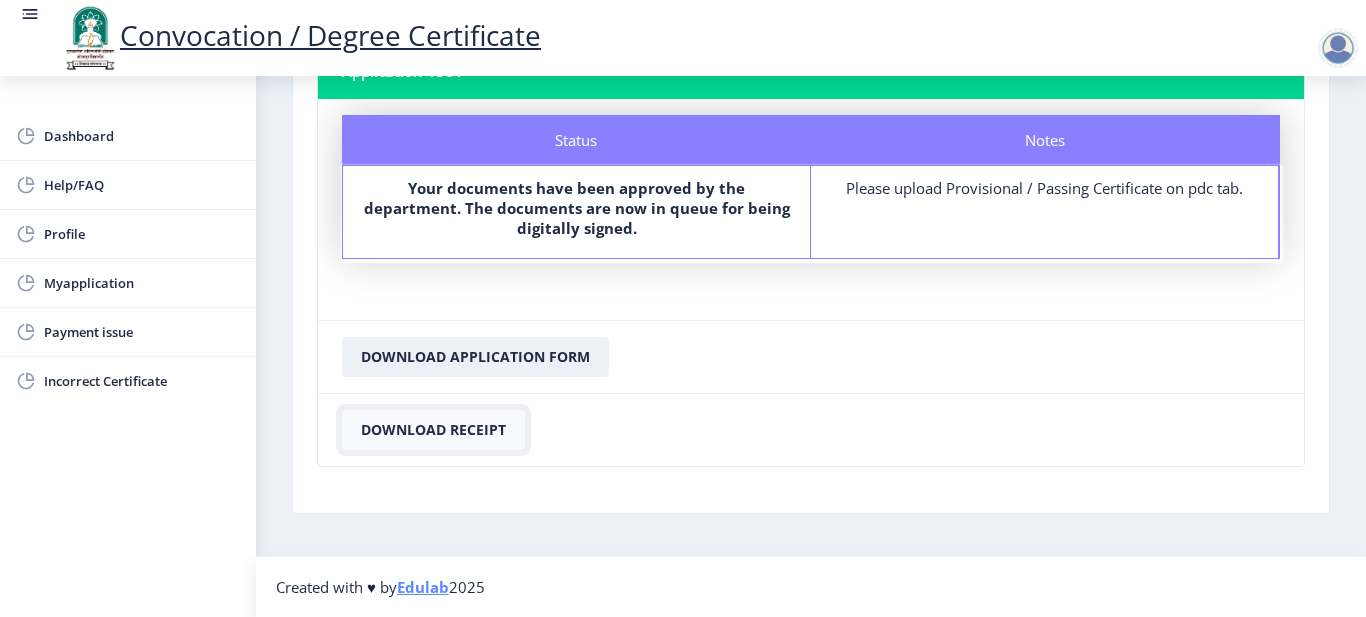 click on "Download Receipt" at bounding box center [475, 357] 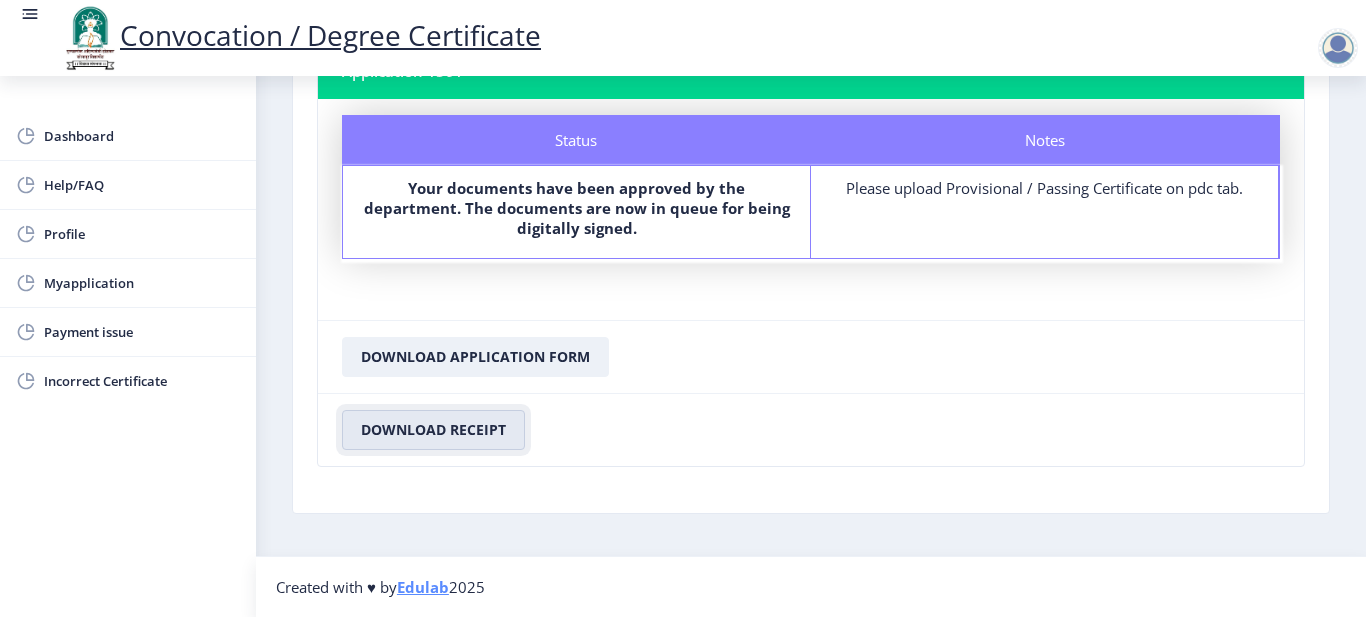 scroll, scrollTop: 0, scrollLeft: 0, axis: both 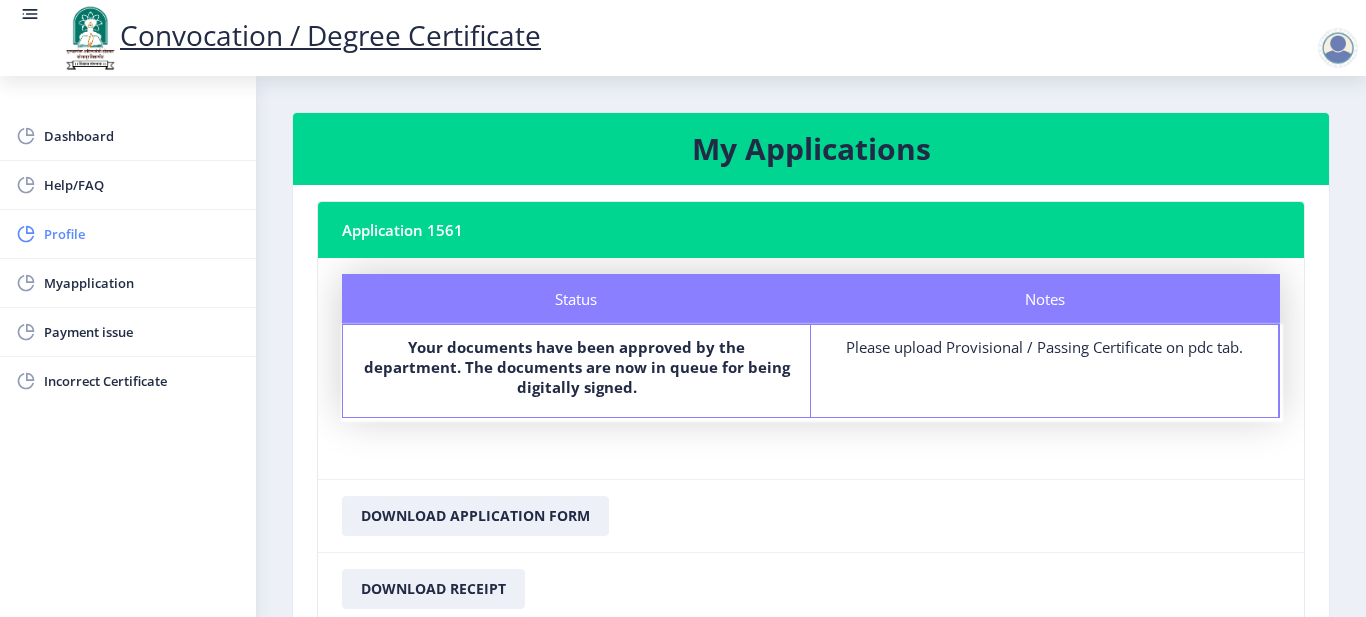 click on "Profile" at bounding box center [142, 234] 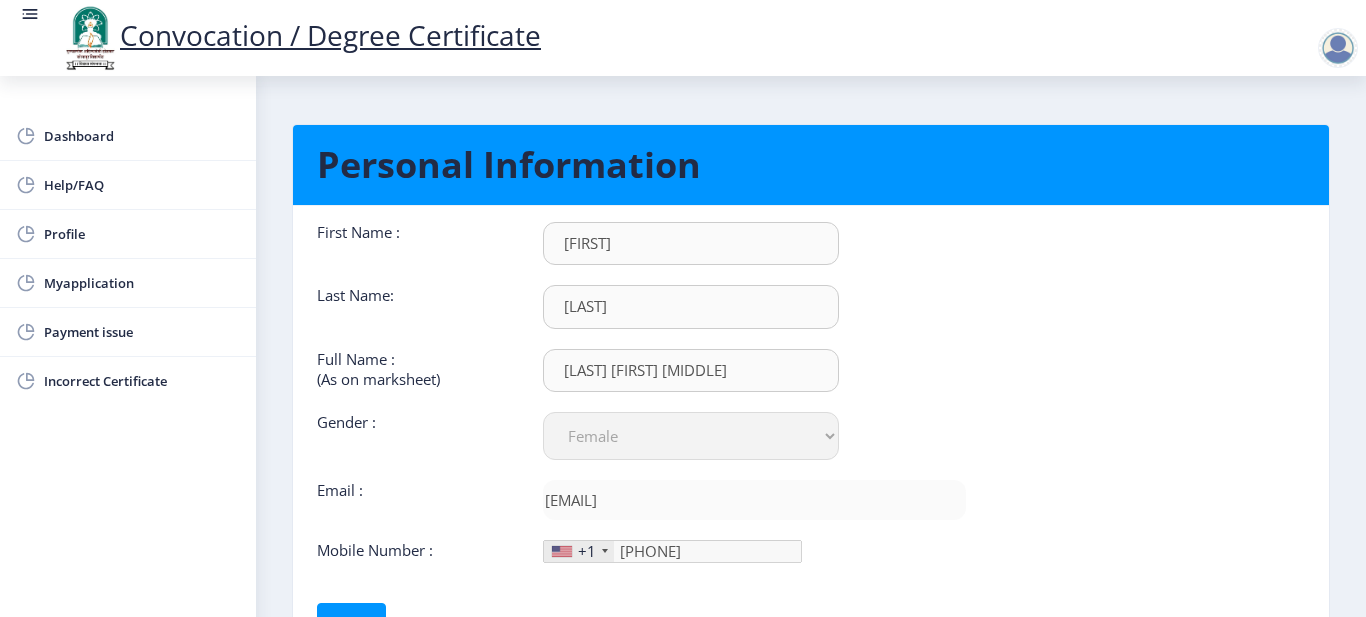 scroll, scrollTop: 0, scrollLeft: 0, axis: both 